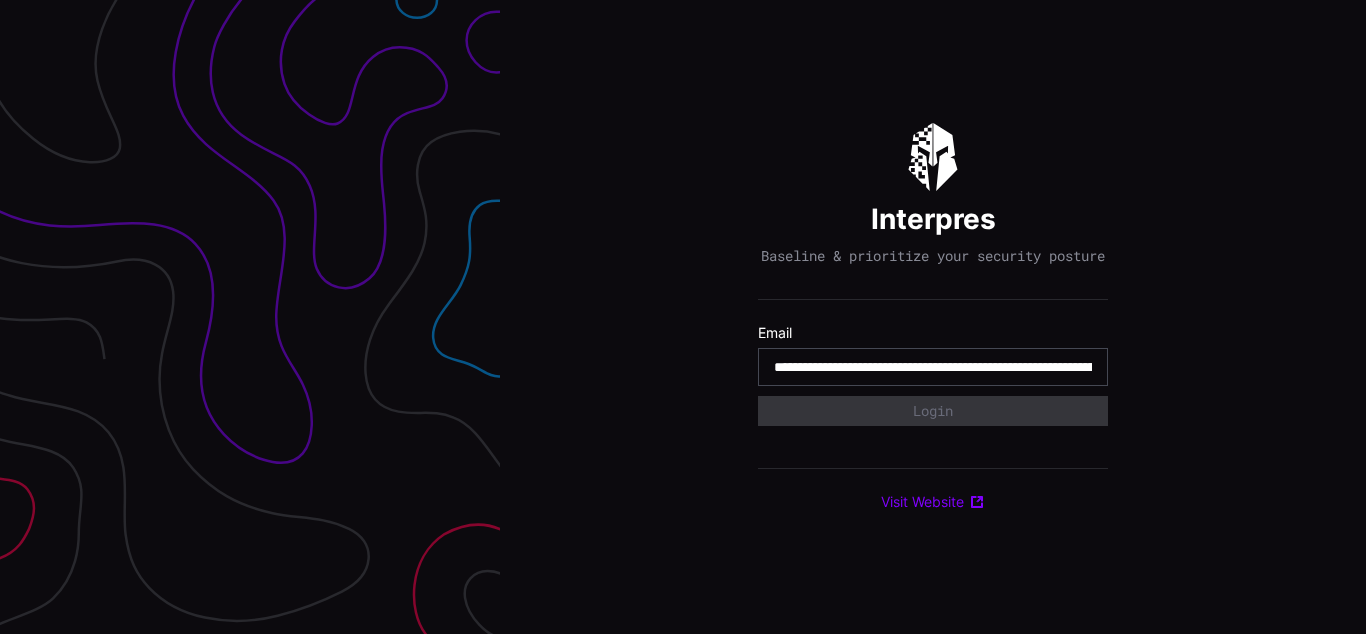 click on "**********" at bounding box center (933, 367) 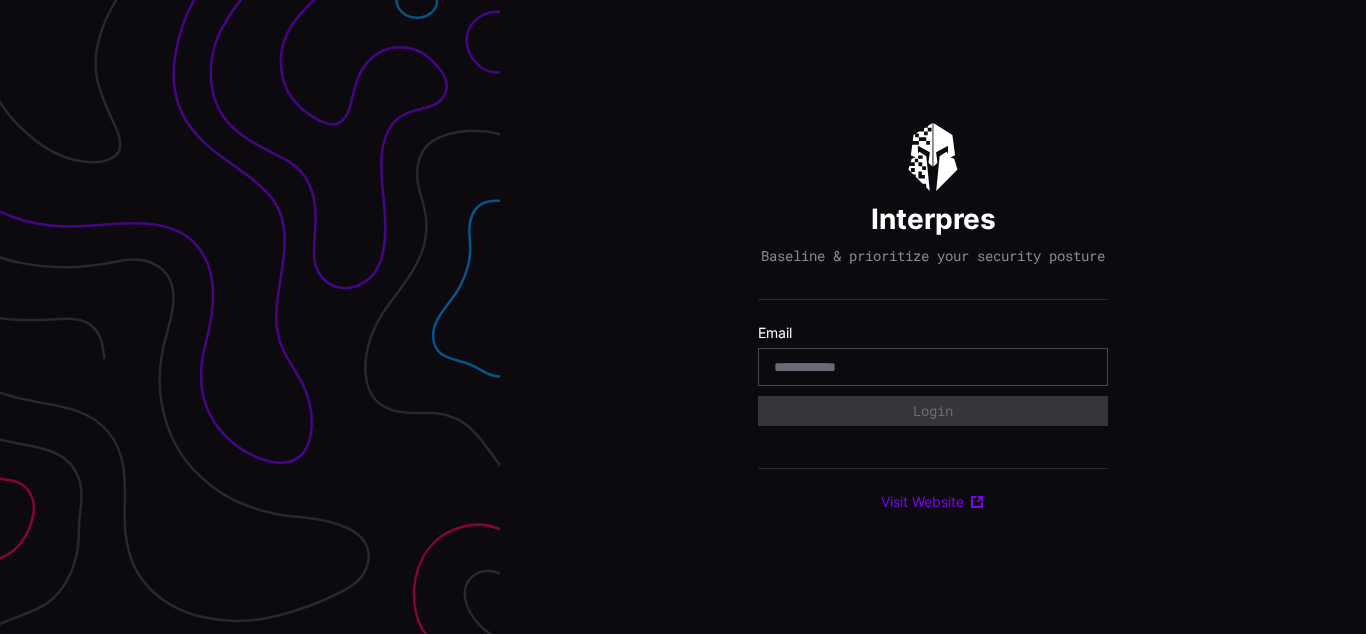 scroll, scrollTop: 0, scrollLeft: 0, axis: both 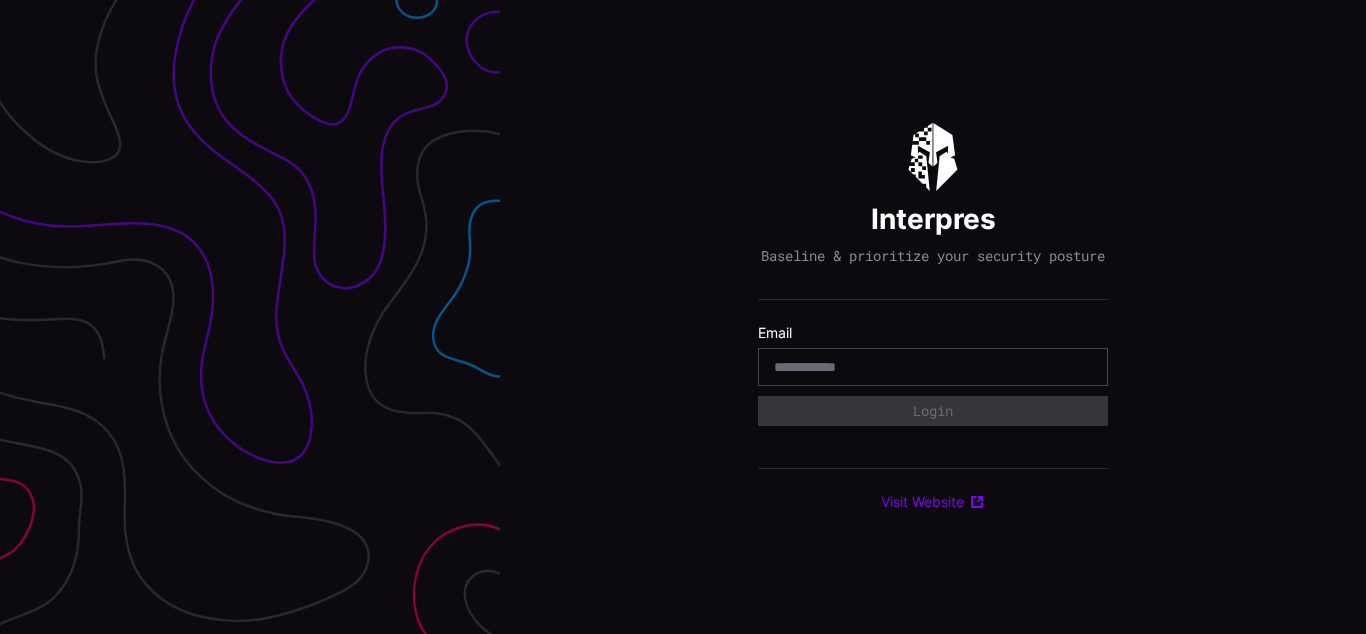 click on "Interpres Baseline & prioritize your security posture Email Login Visit Website" at bounding box center (933, 317) 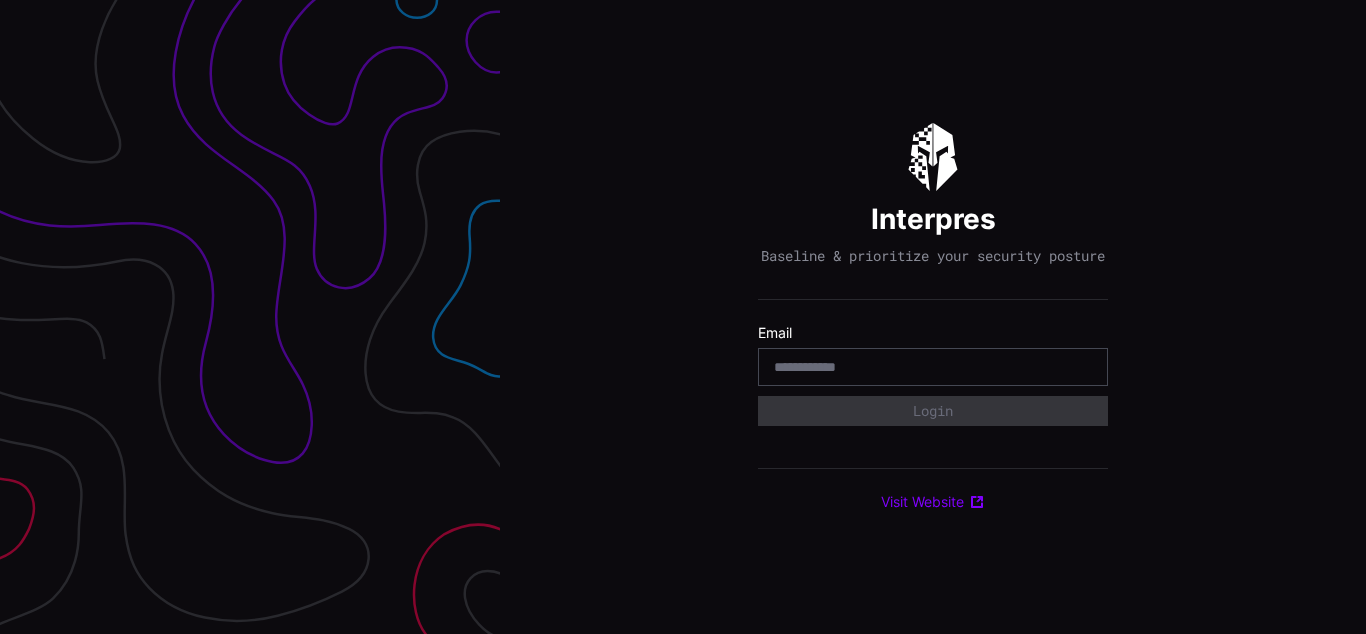 scroll, scrollTop: 0, scrollLeft: 0, axis: both 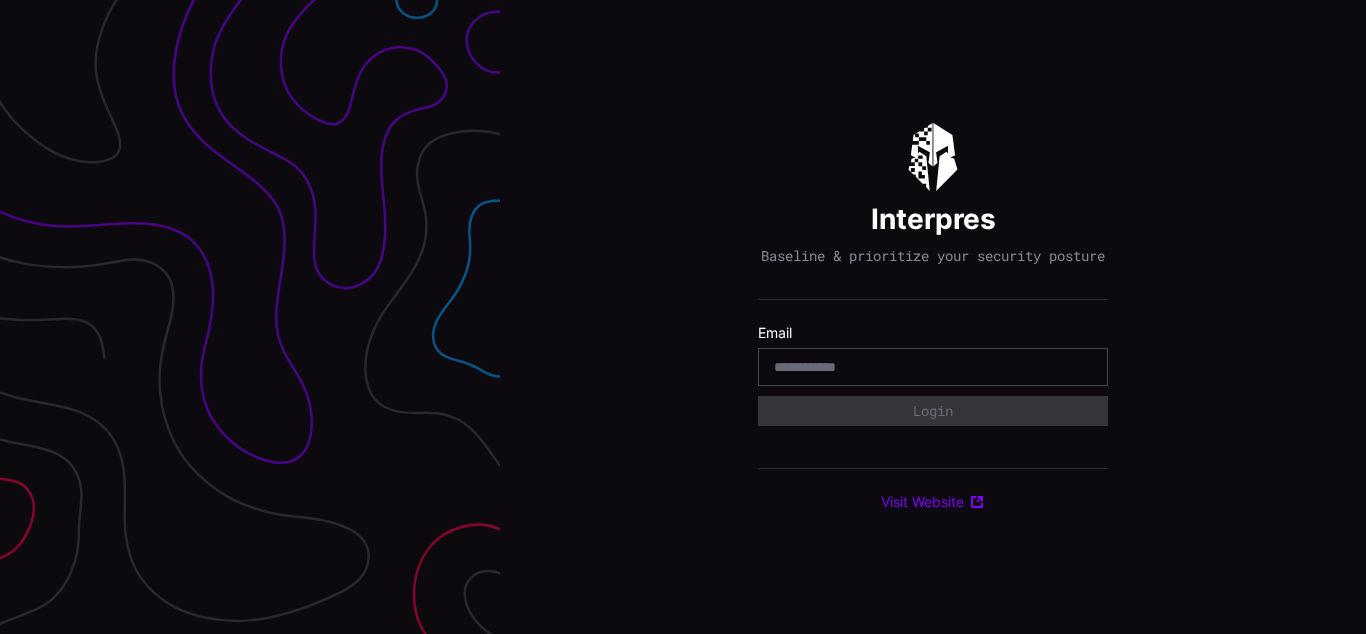 click on "Interpres Baseline & prioritize your security posture Email Login Visit Website" at bounding box center [933, 317] 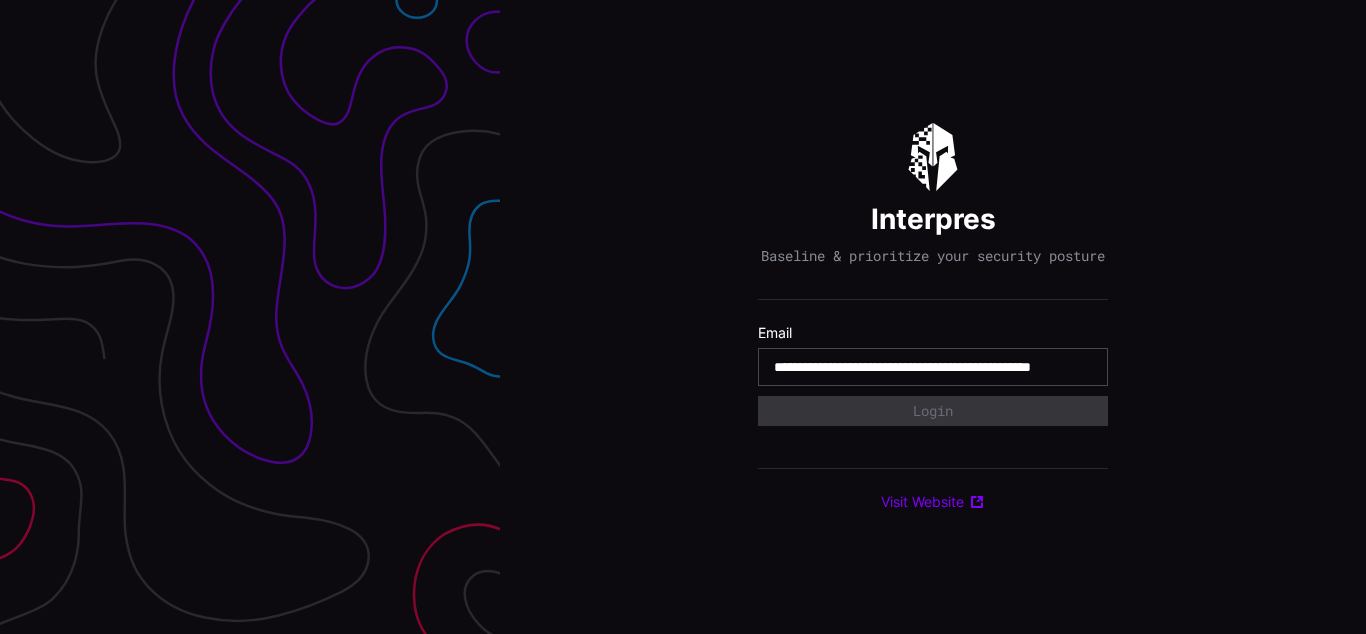 type on "**********" 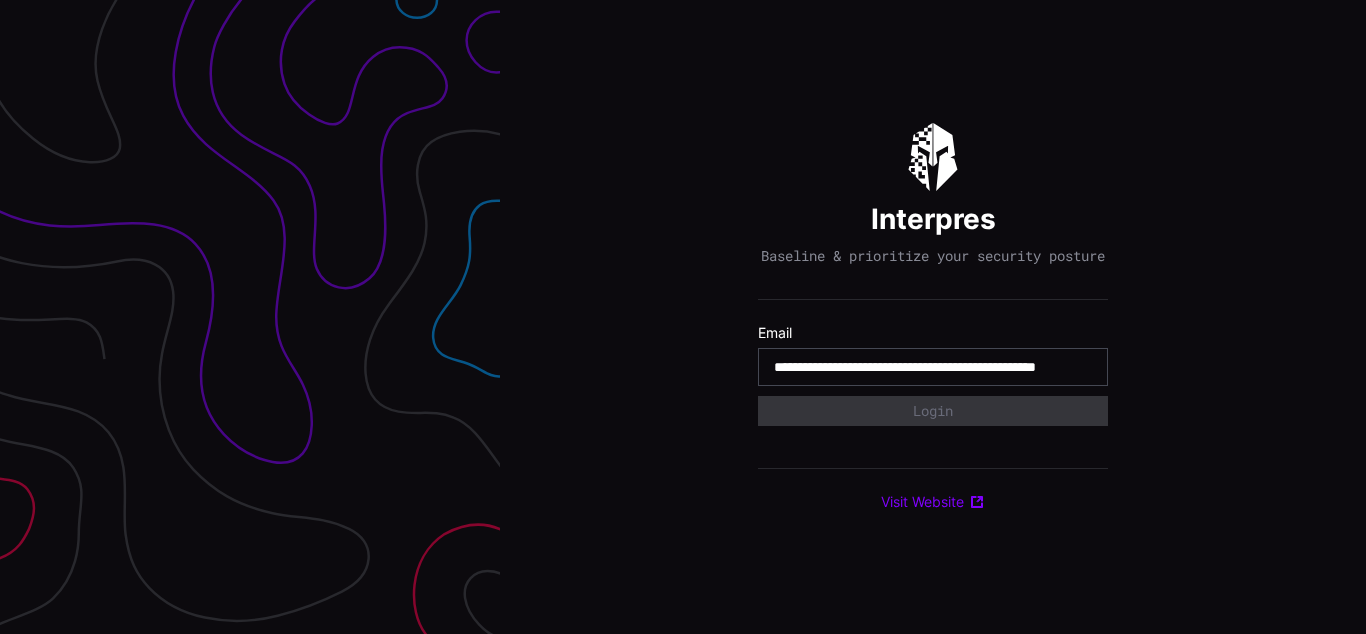 click on "**********" at bounding box center (933, 367) 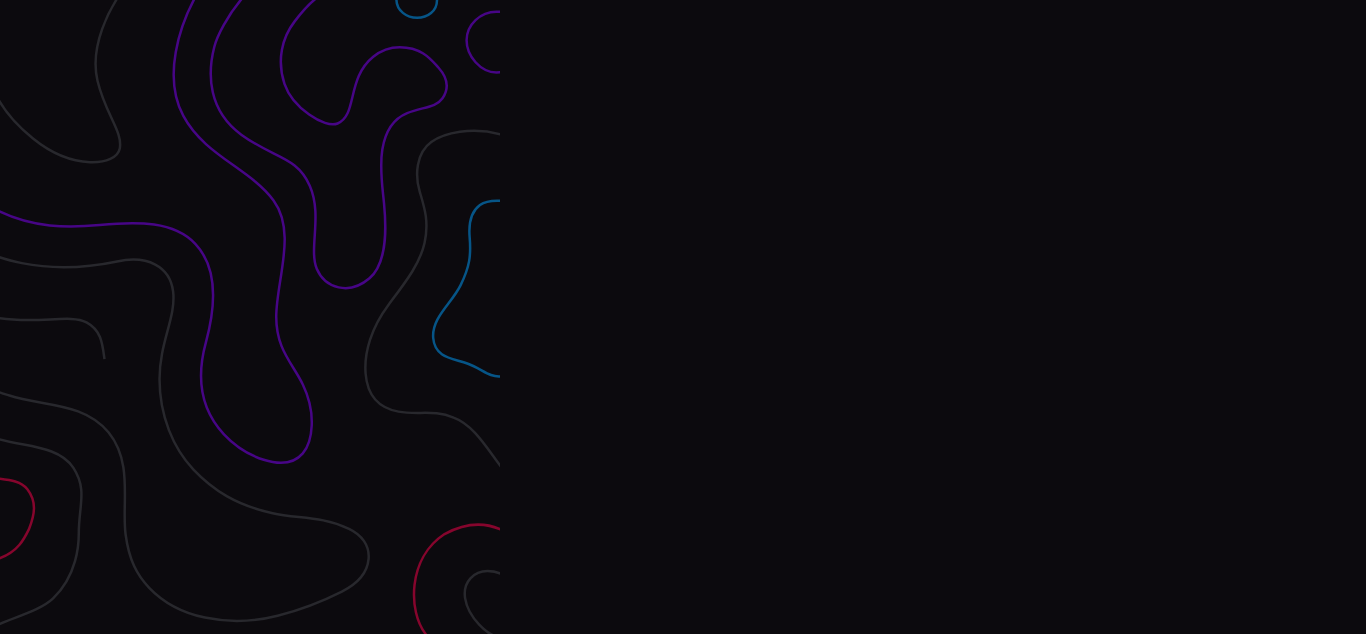 scroll, scrollTop: 0, scrollLeft: 0, axis: both 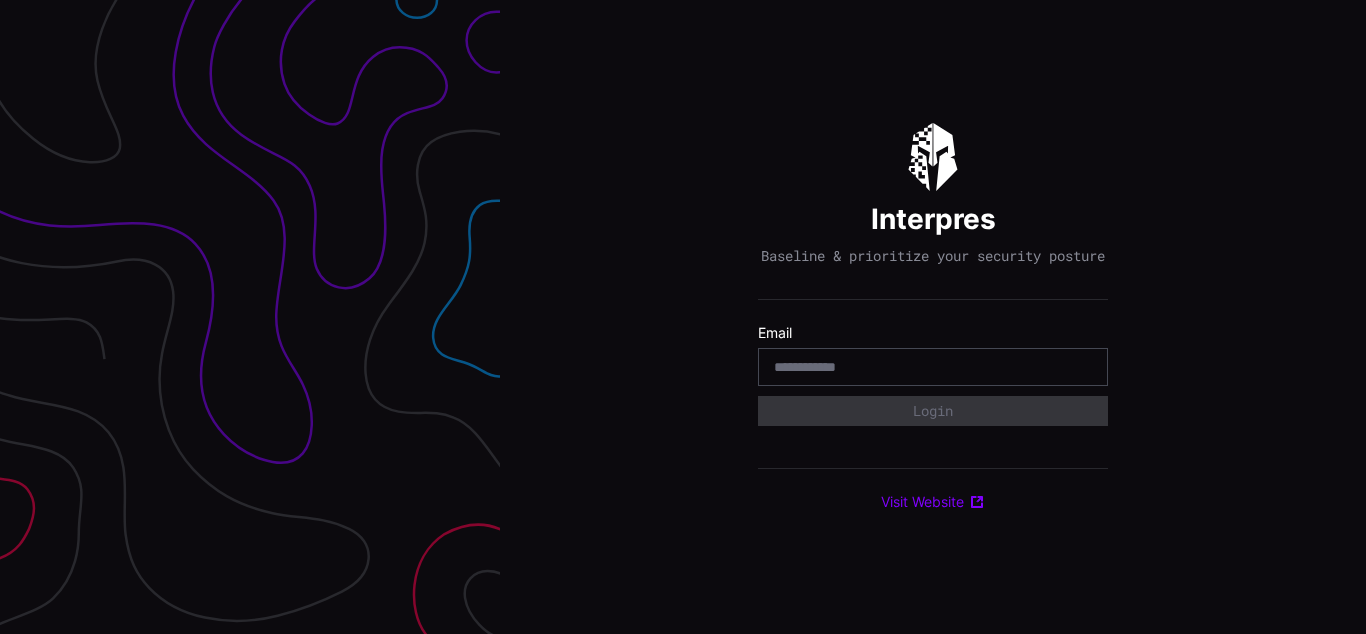 click on "Interpres Baseline & prioritize your security posture Email Login Visit Website" at bounding box center (933, 317) 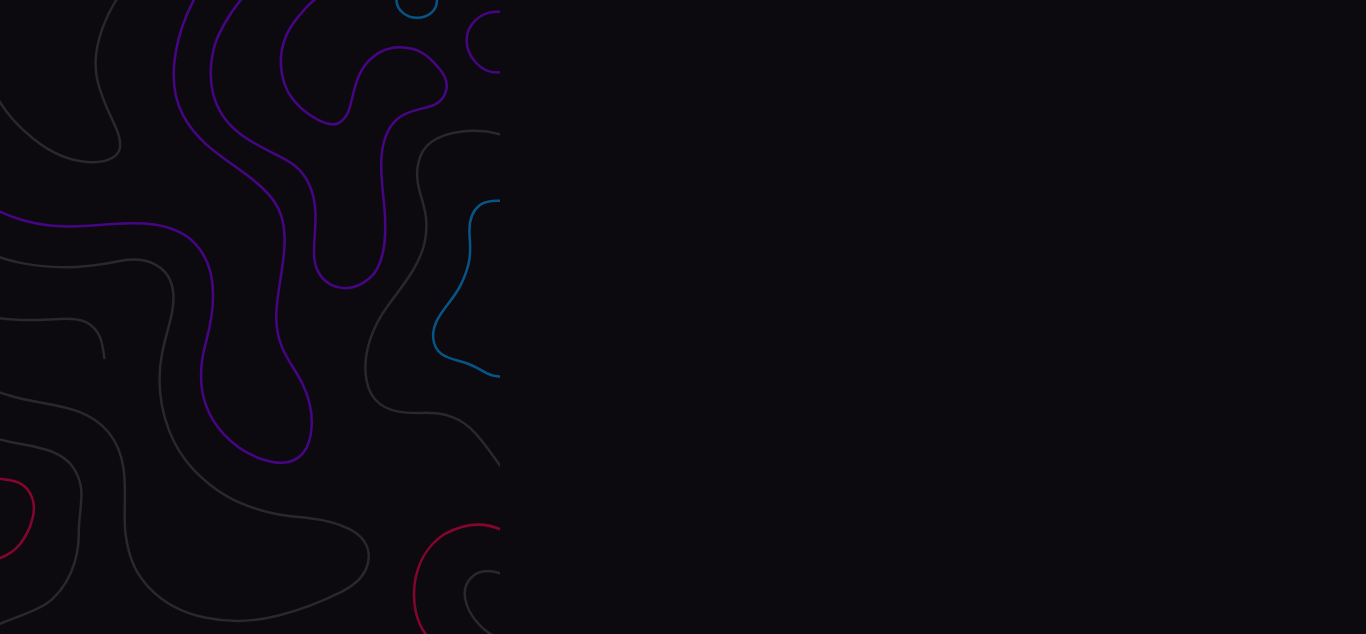 scroll, scrollTop: 0, scrollLeft: 0, axis: both 